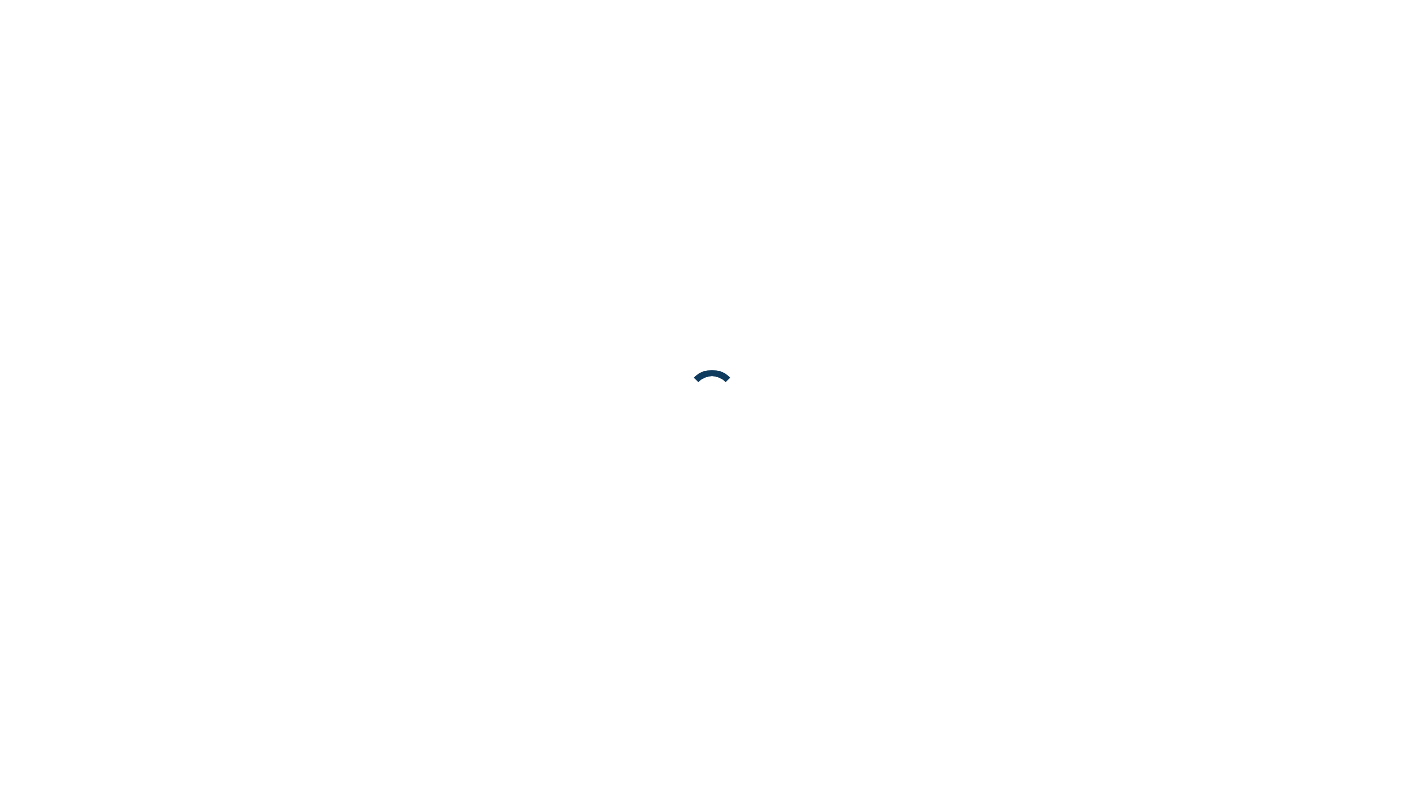 scroll, scrollTop: 0, scrollLeft: 0, axis: both 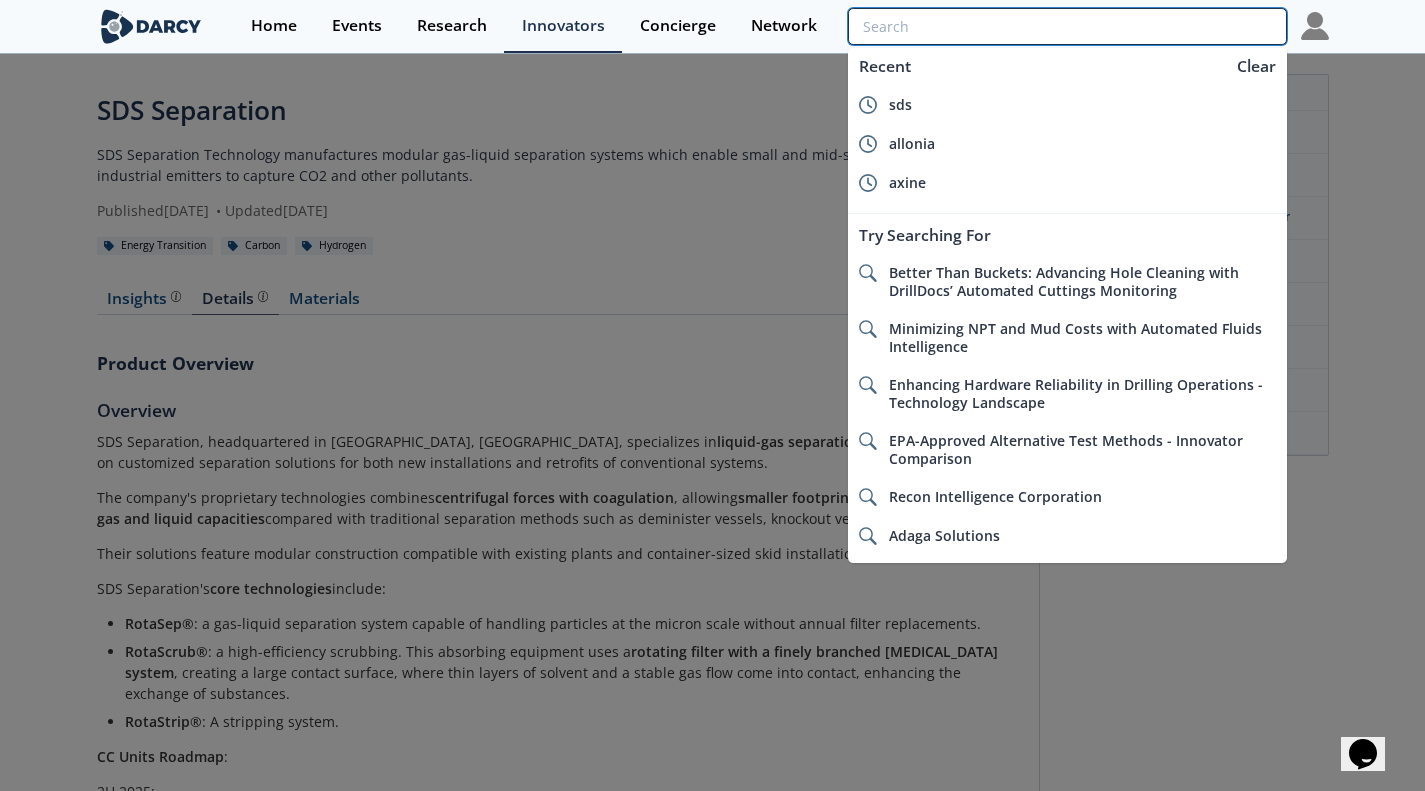 click at bounding box center [1067, 26] 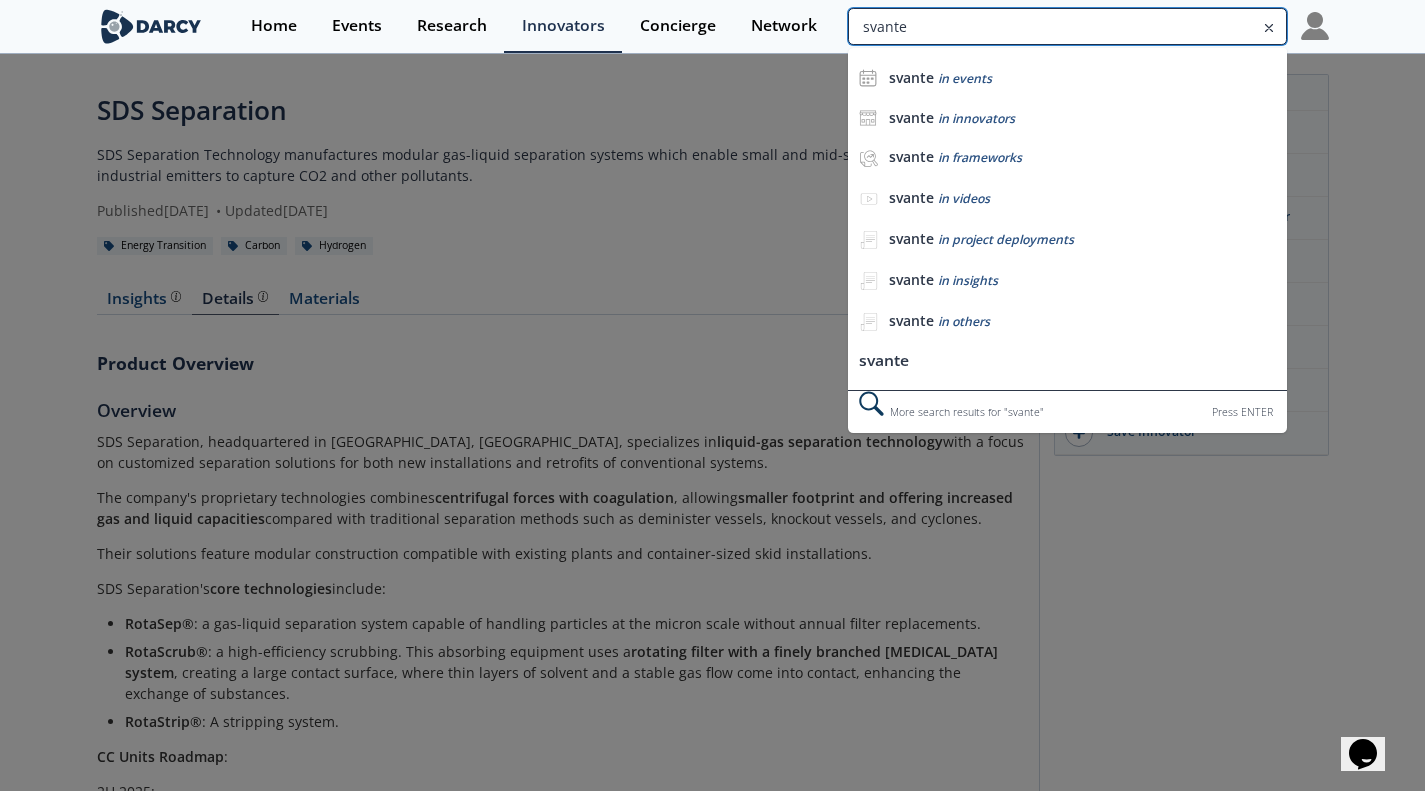 type on "svante" 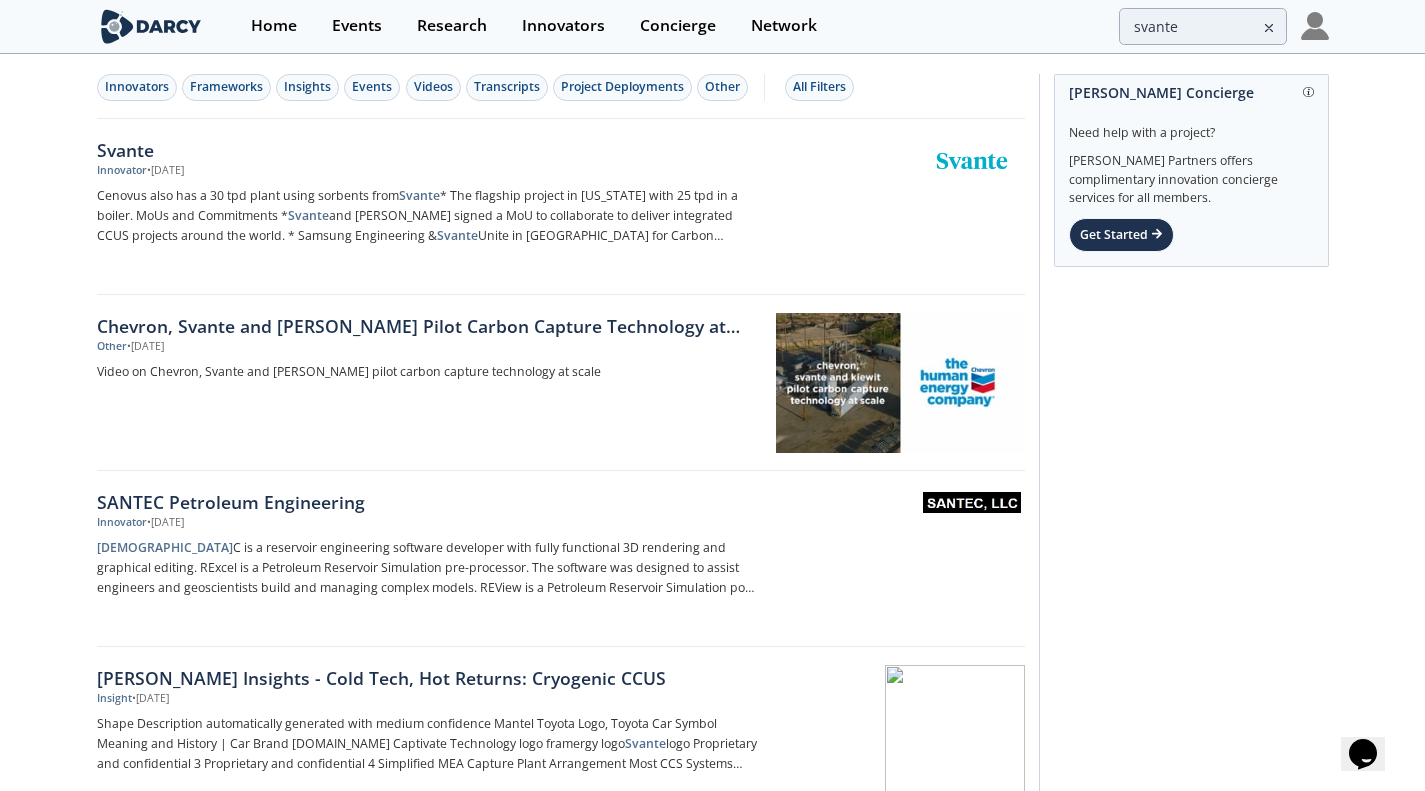 click on "Svante" at bounding box center [428, 150] 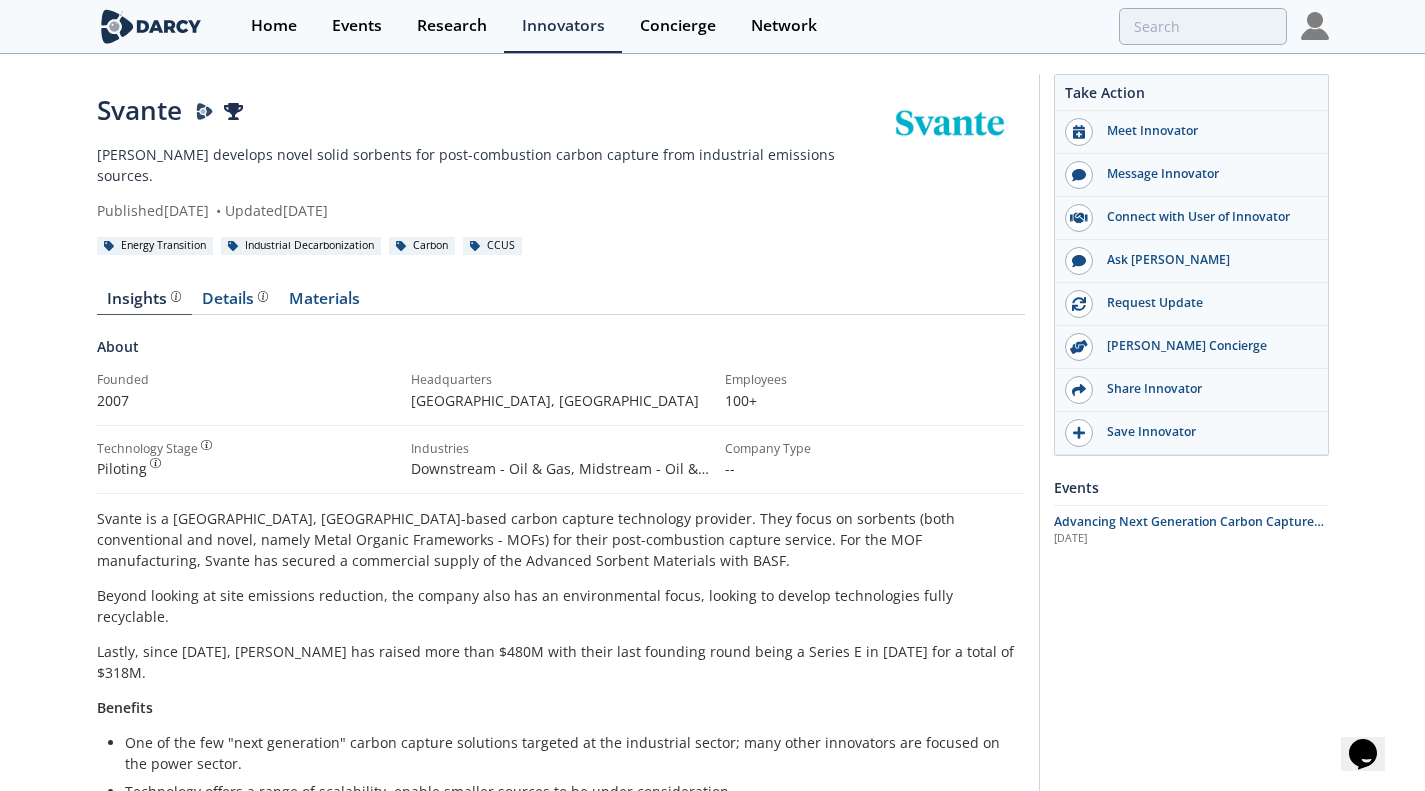 click at bounding box center (1079, 304) 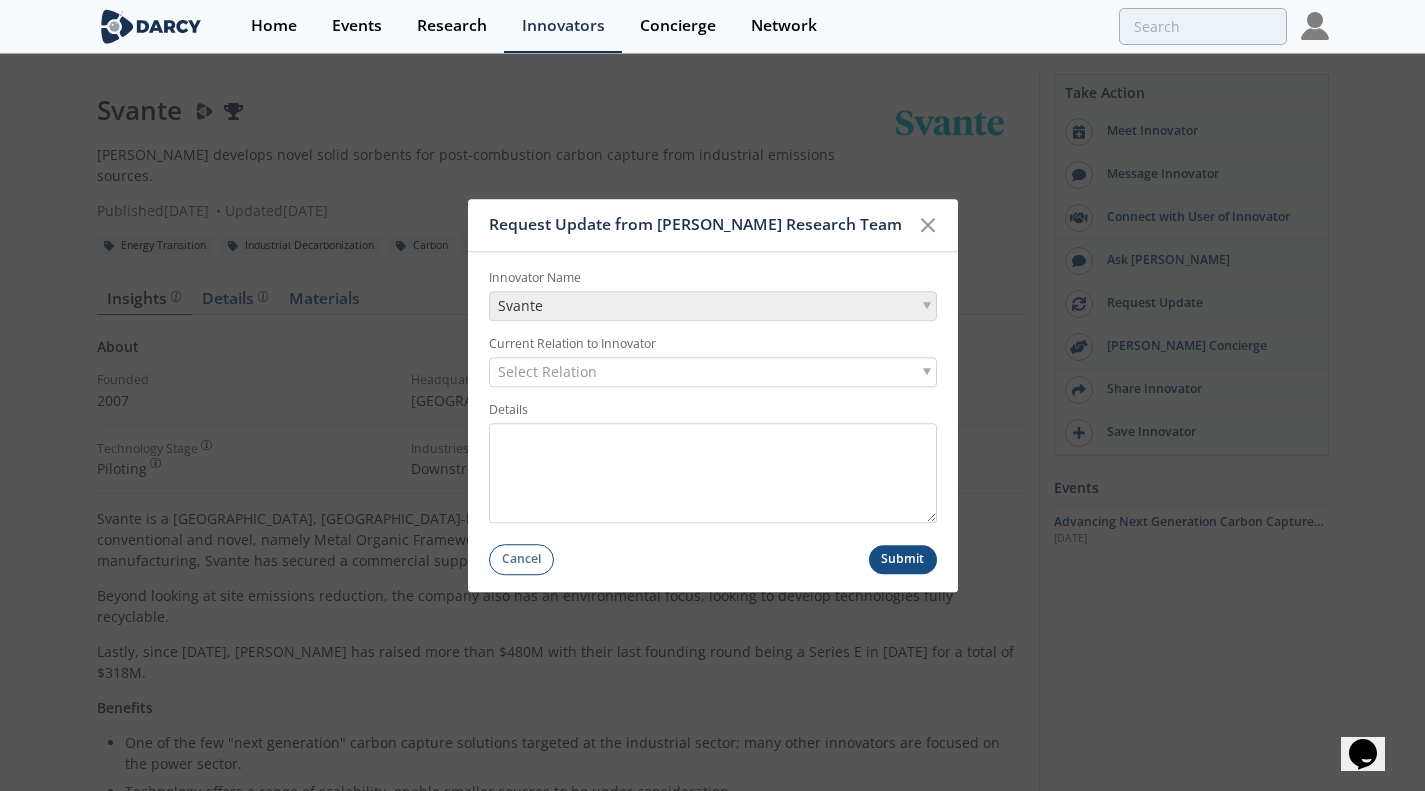 click 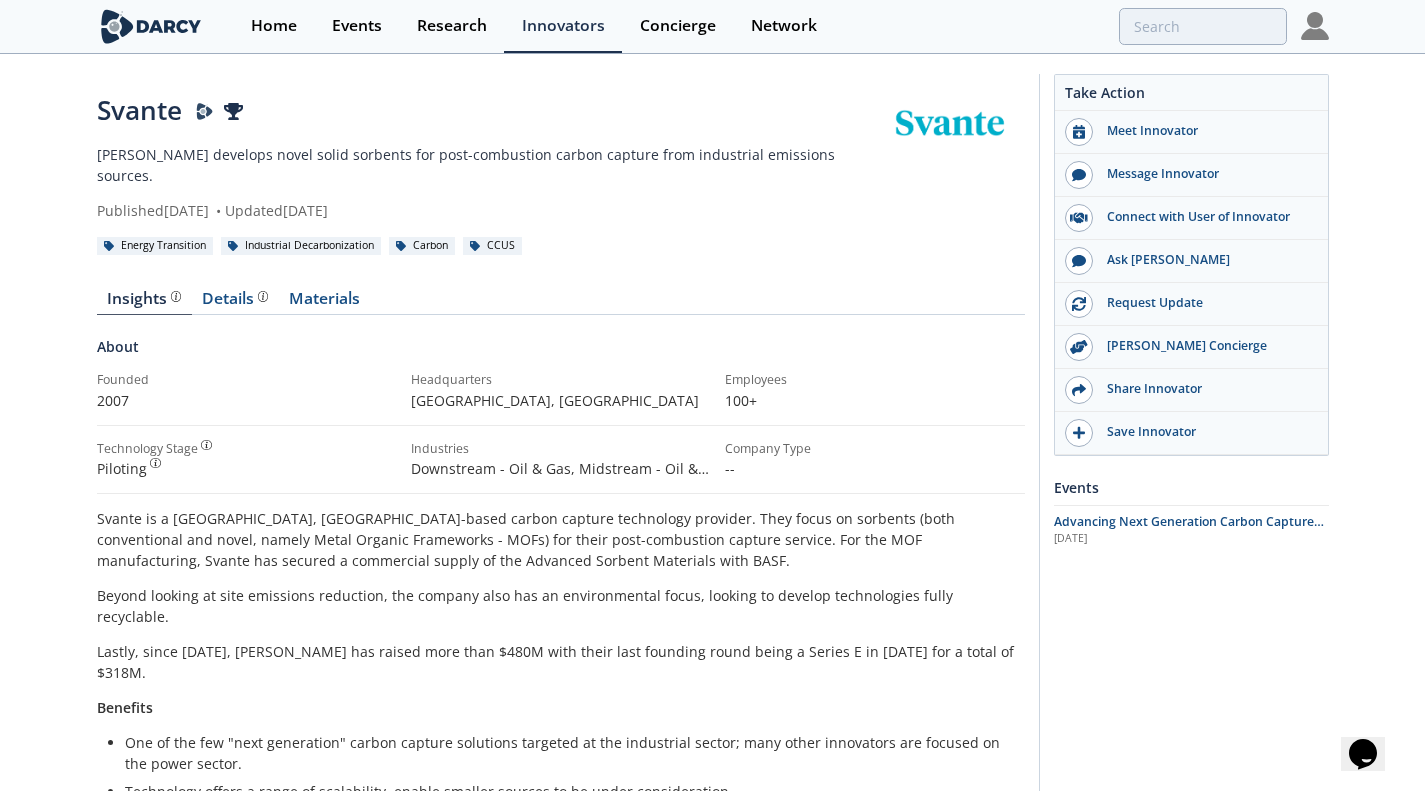 click on "Request Update" at bounding box center [1205, 303] 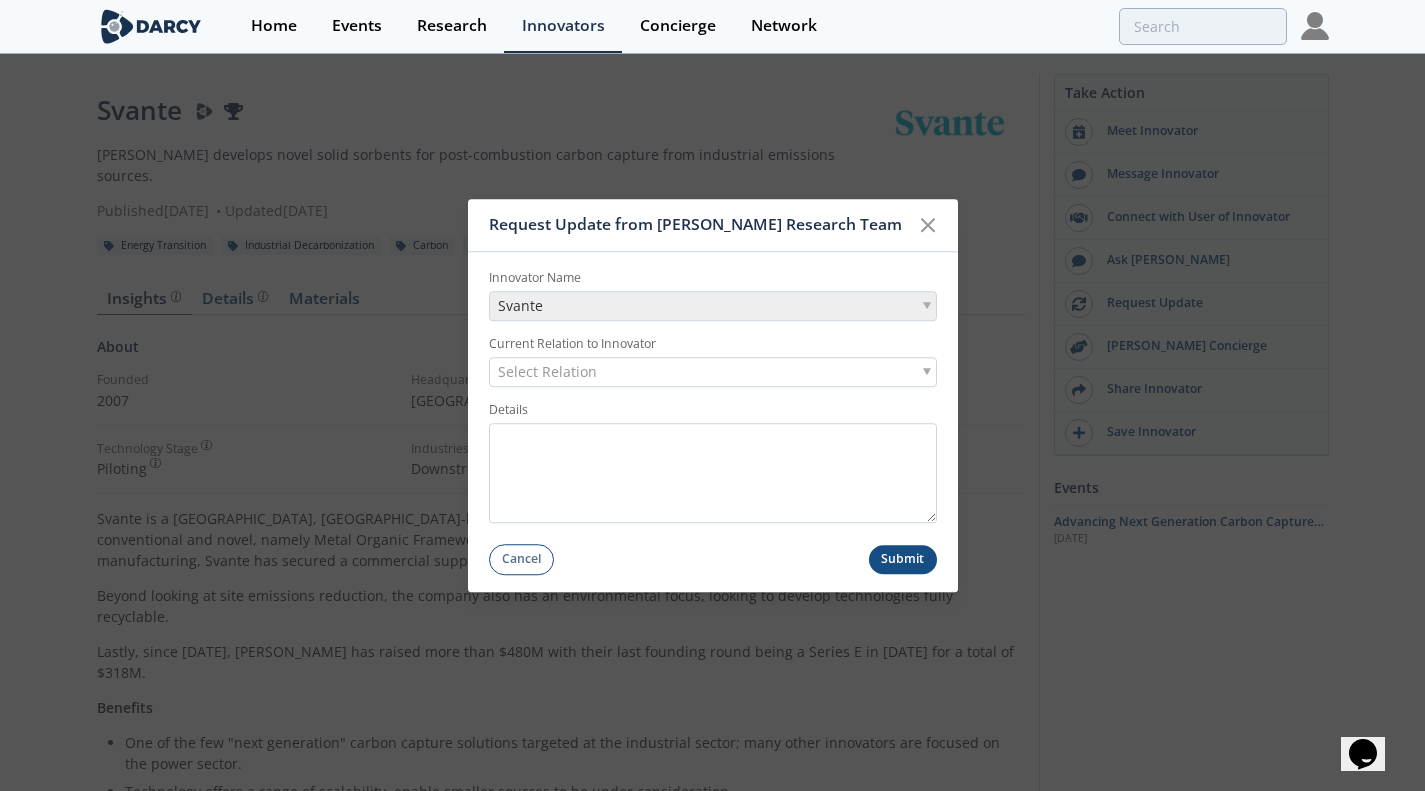 click on "Submit" at bounding box center [903, 559] 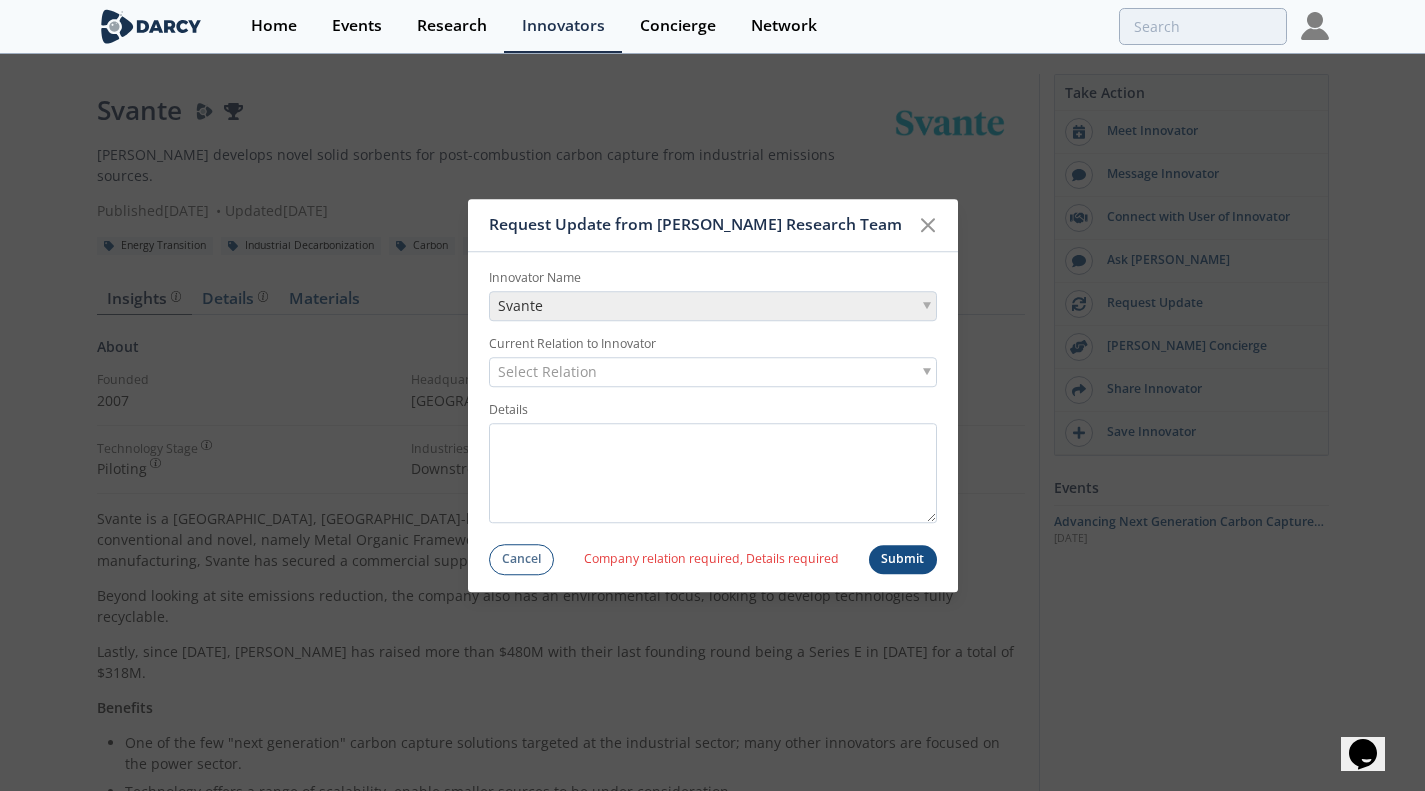 click on "Select Relation" at bounding box center [713, 372] 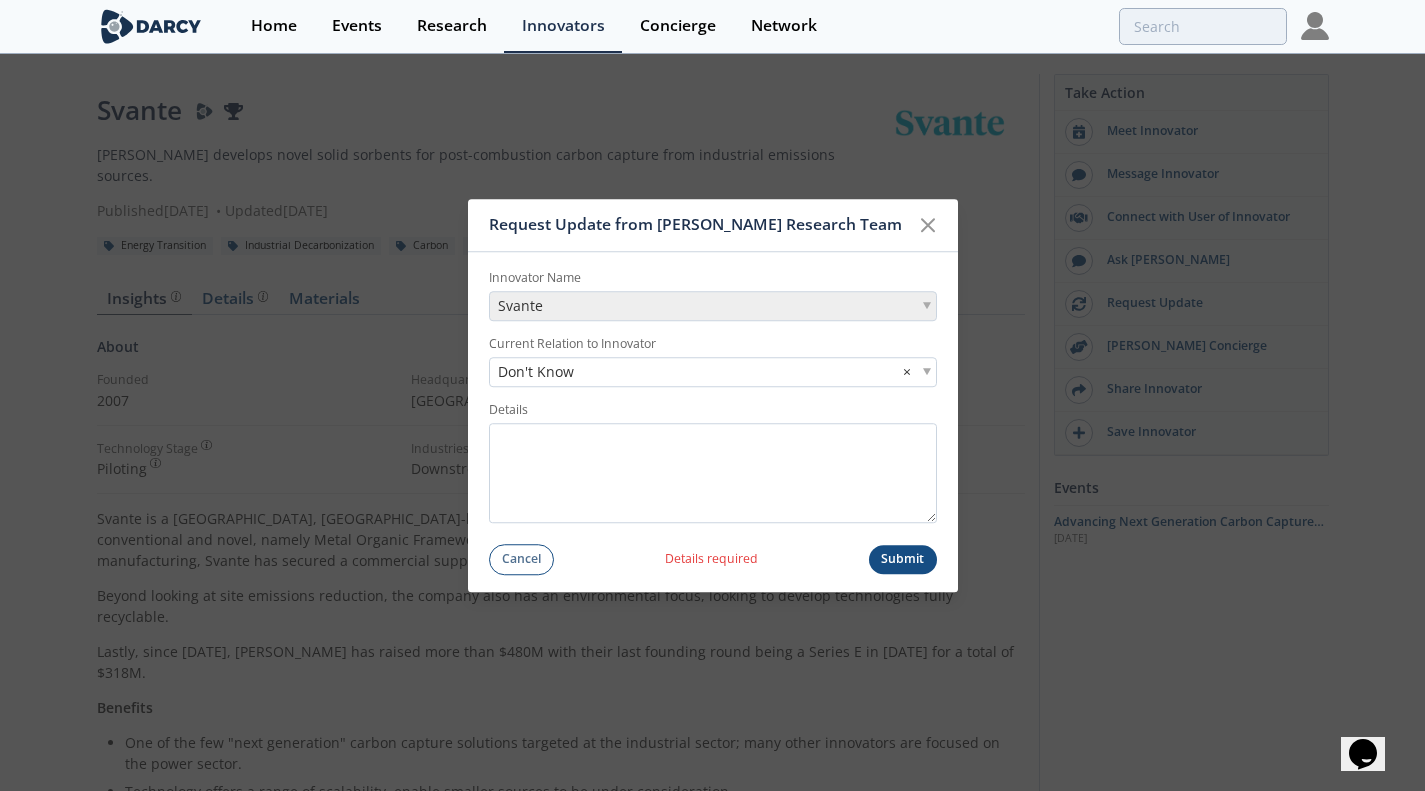 click on "Submit" at bounding box center [903, 559] 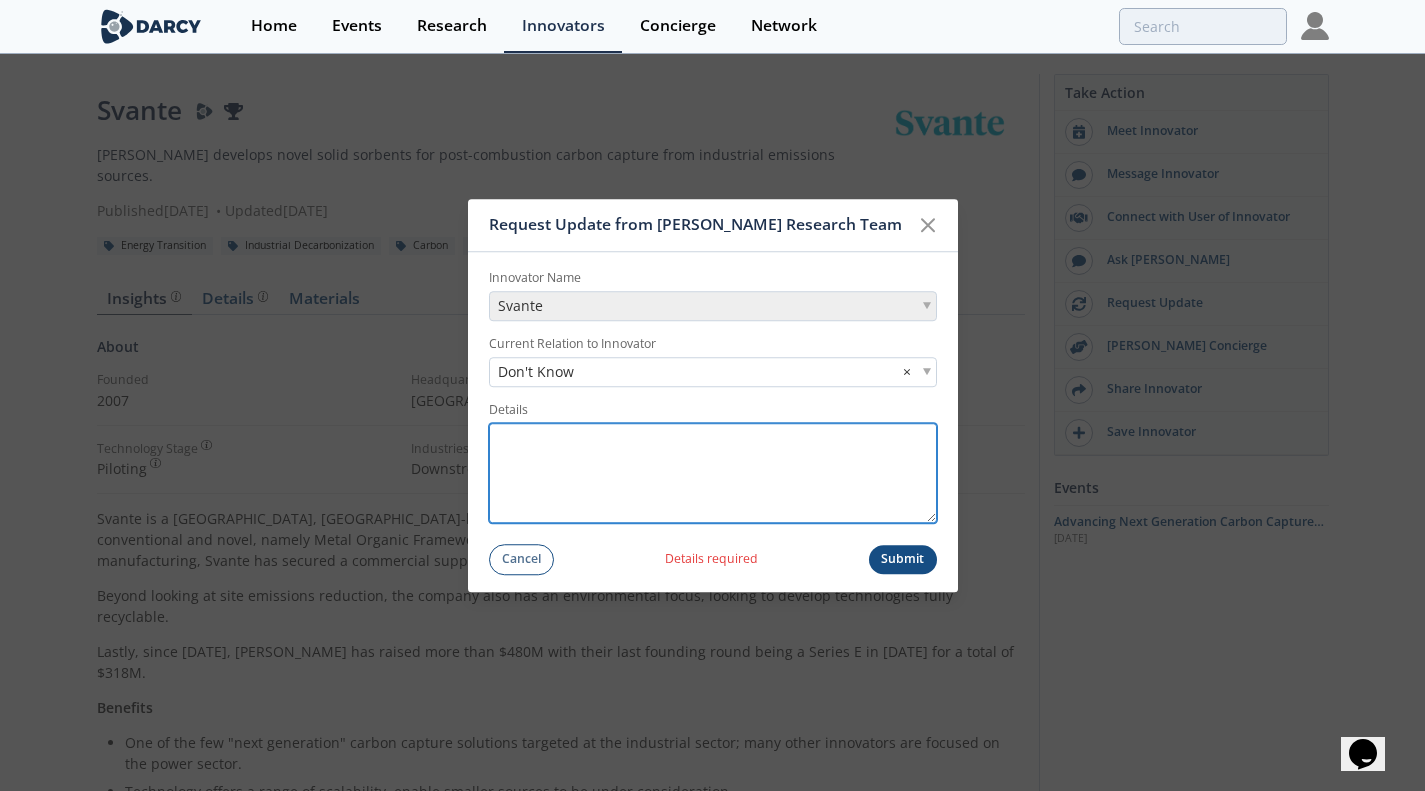 click on "Details" at bounding box center [713, 473] 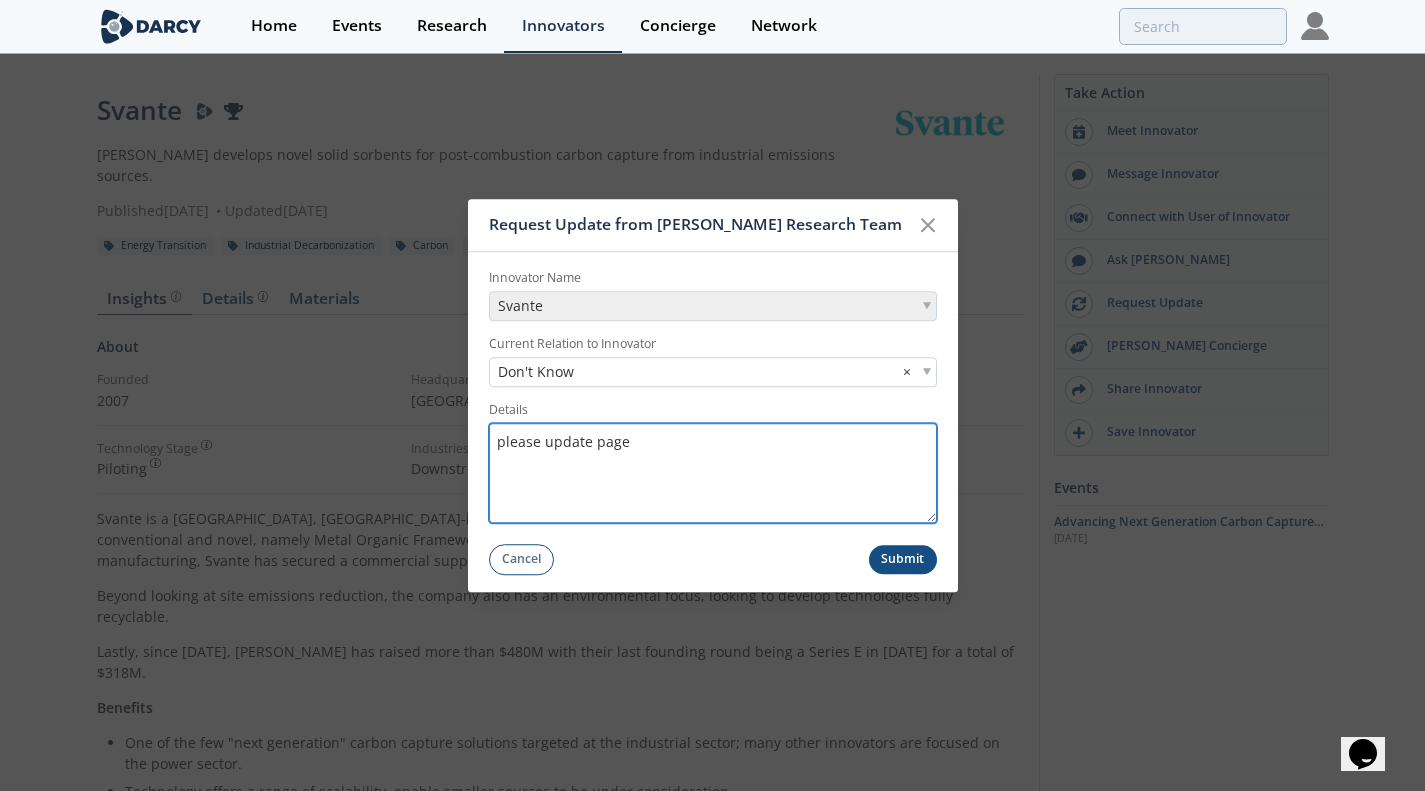 type on "please update page" 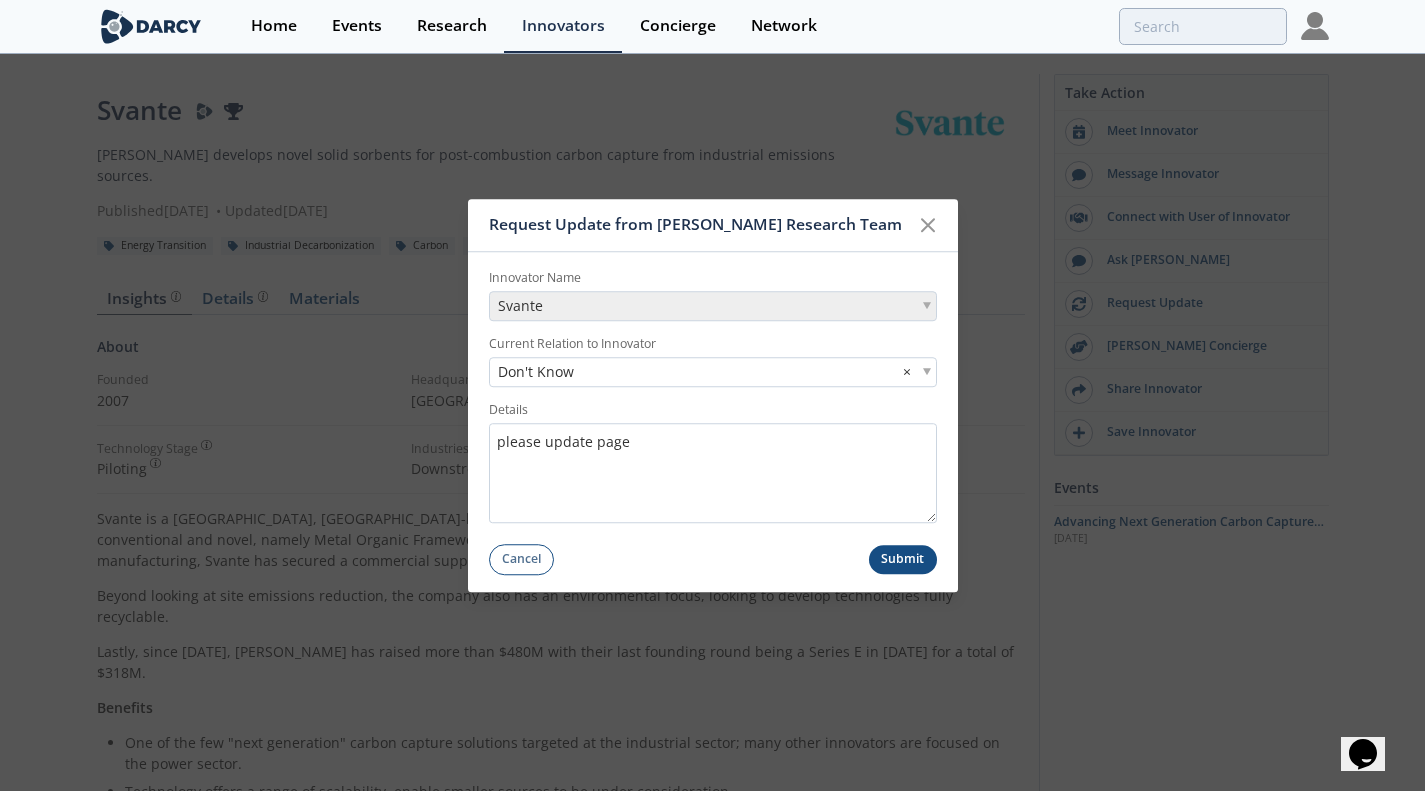 click on "Submit" at bounding box center (903, 559) 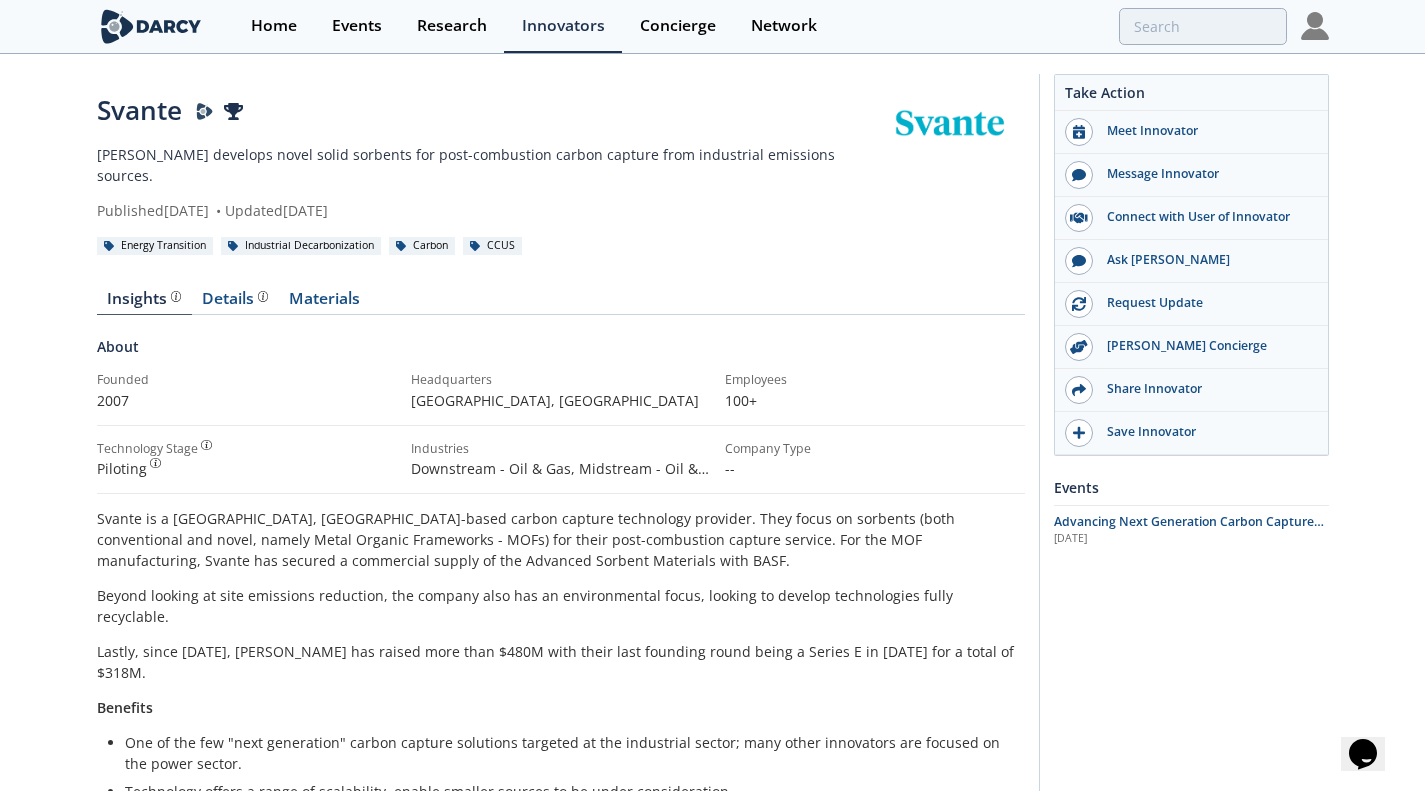 click on "Details
Product overview, business model, technology and applications as added by the Svante team." at bounding box center (235, 299) 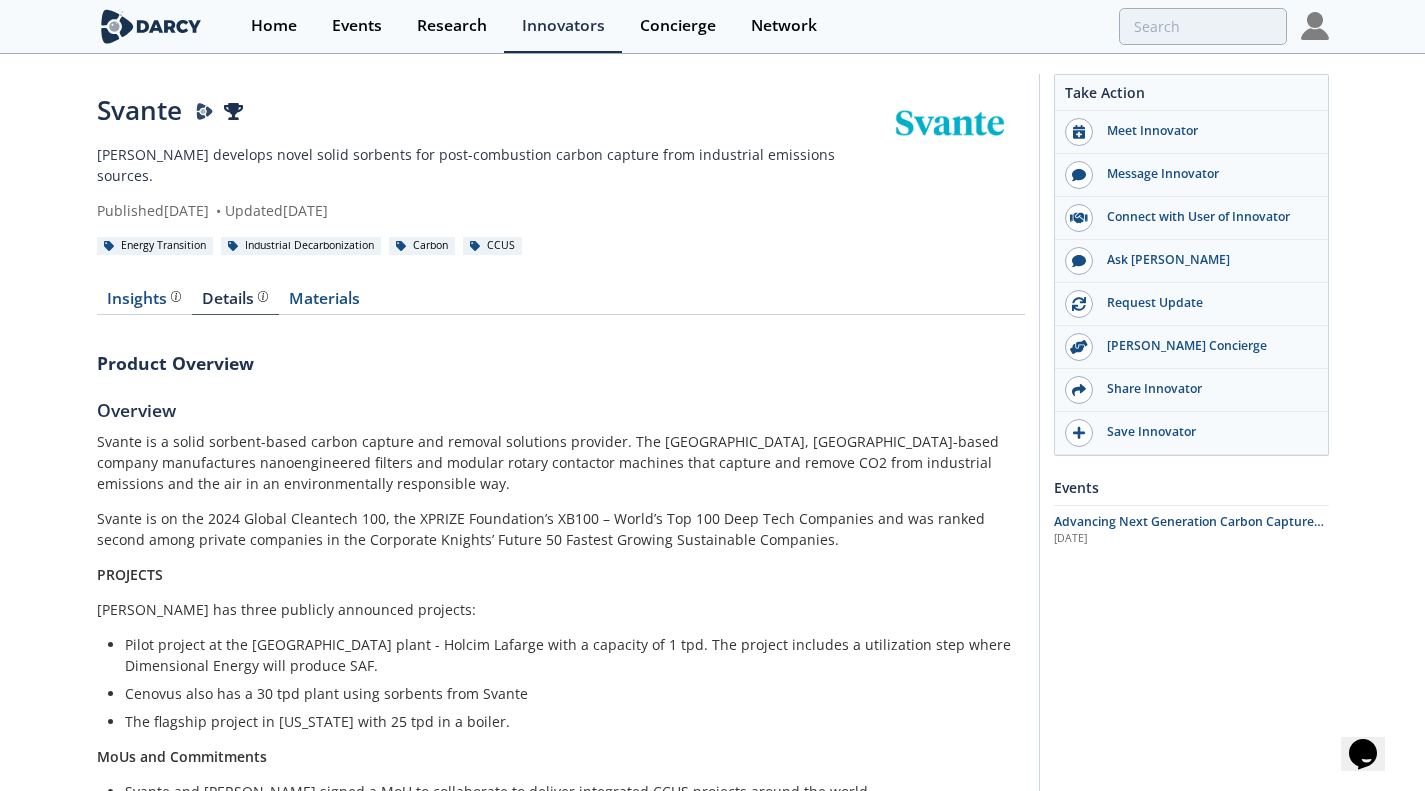 click on "Materials" at bounding box center [325, 303] 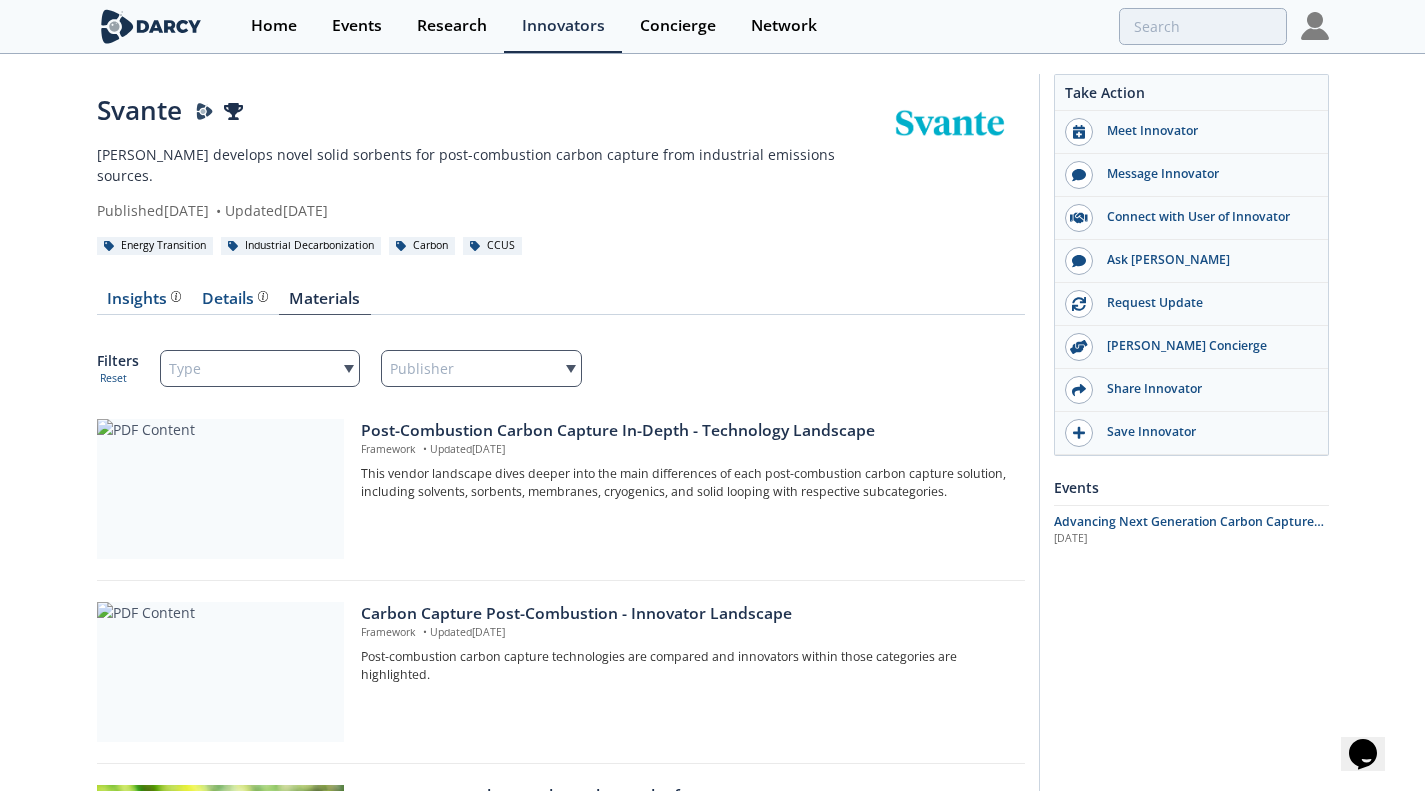 click on "Post-Combustion Carbon Capture In-Depth - Technology Landscape" at bounding box center (685, 431) 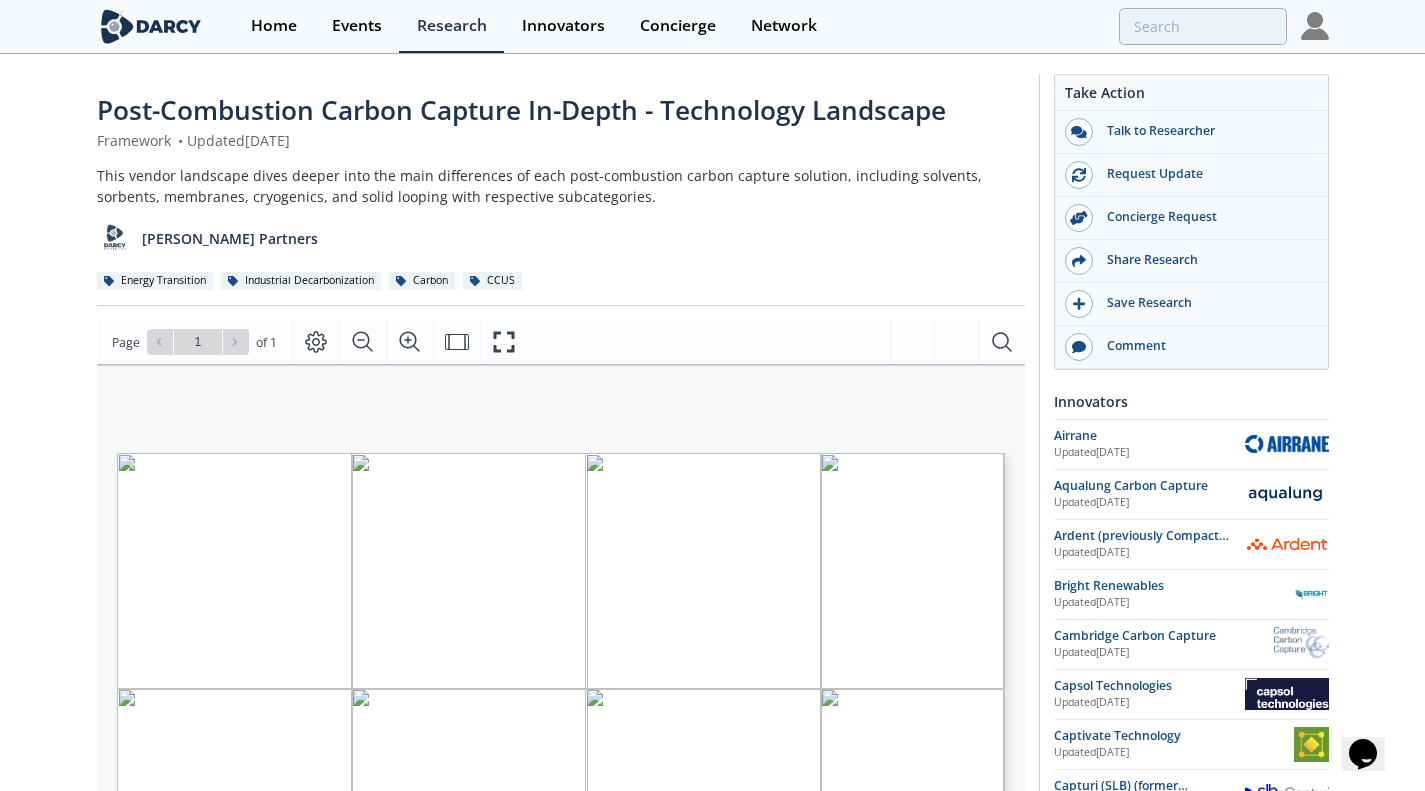 click on "Post-Combustion Carbon Capture In-Depth - Technology Landscape
Framework
•
Updated  [DATE]
This vendor landscape dives deeper into the main differences of each post-combustion carbon capture solution, including solvents, sorbents, membranes, cryogenics, and solid looping with respective subcategories.
[PERSON_NAME] Partners
Energy Transition
Industrial Decarbonization" 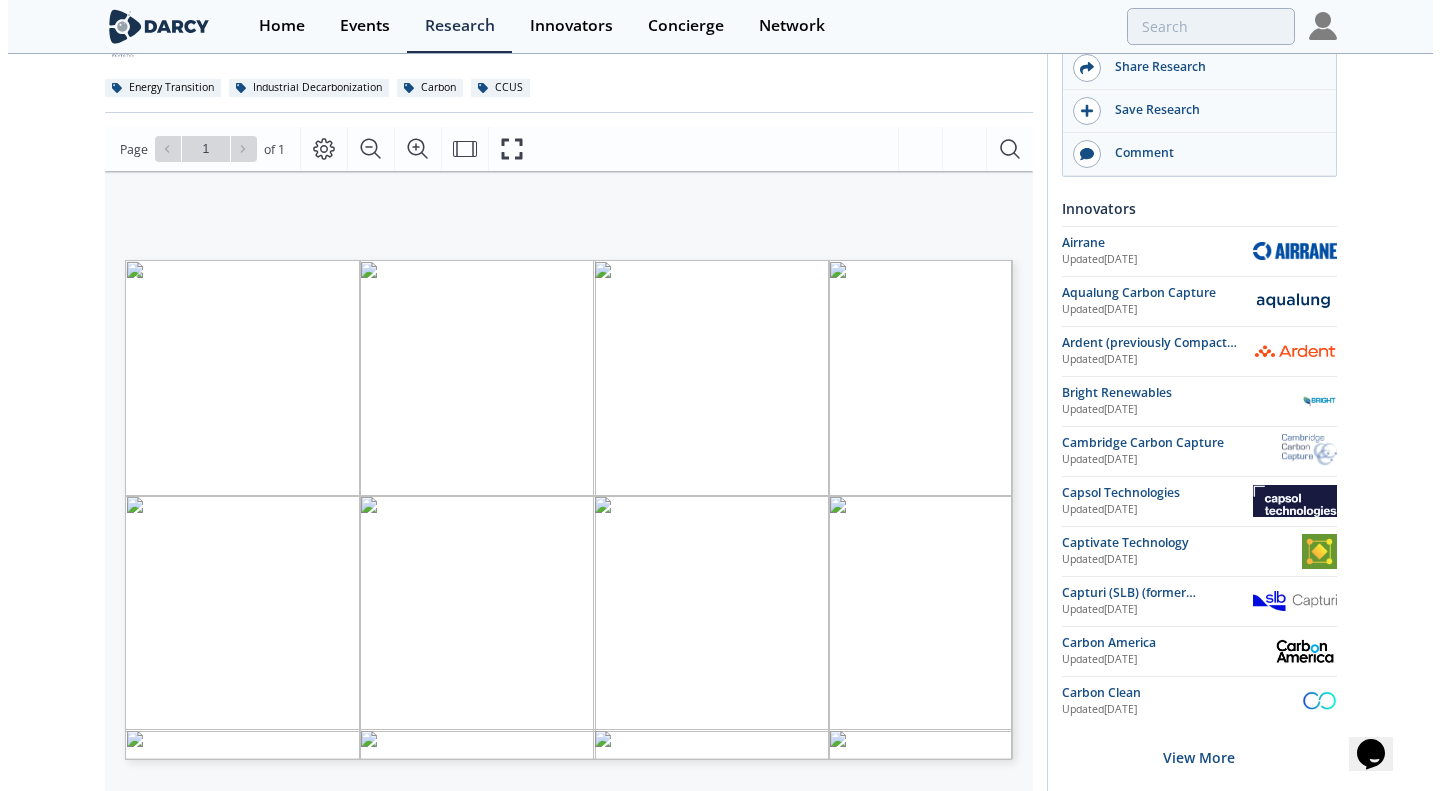 scroll, scrollTop: 160, scrollLeft: 0, axis: vertical 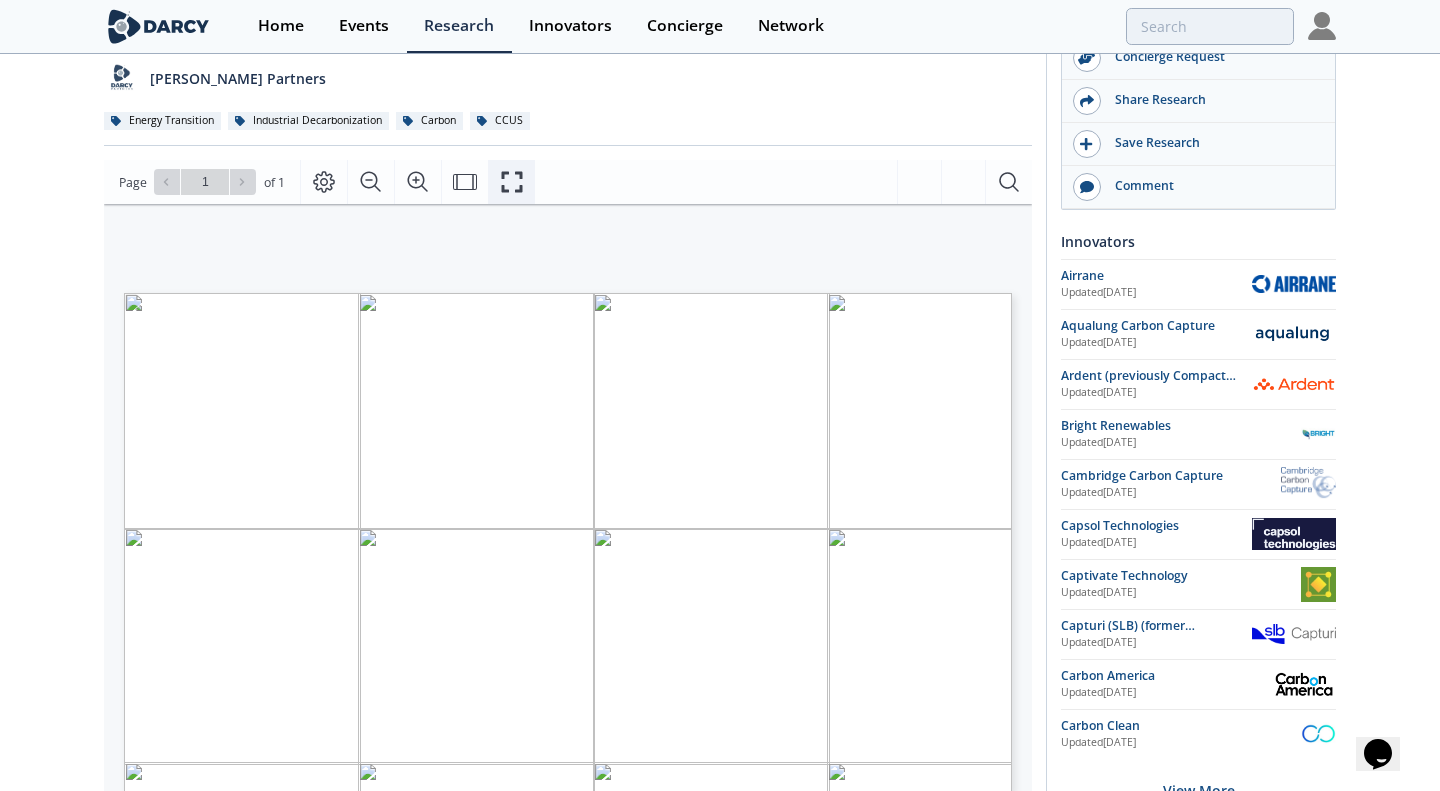 click 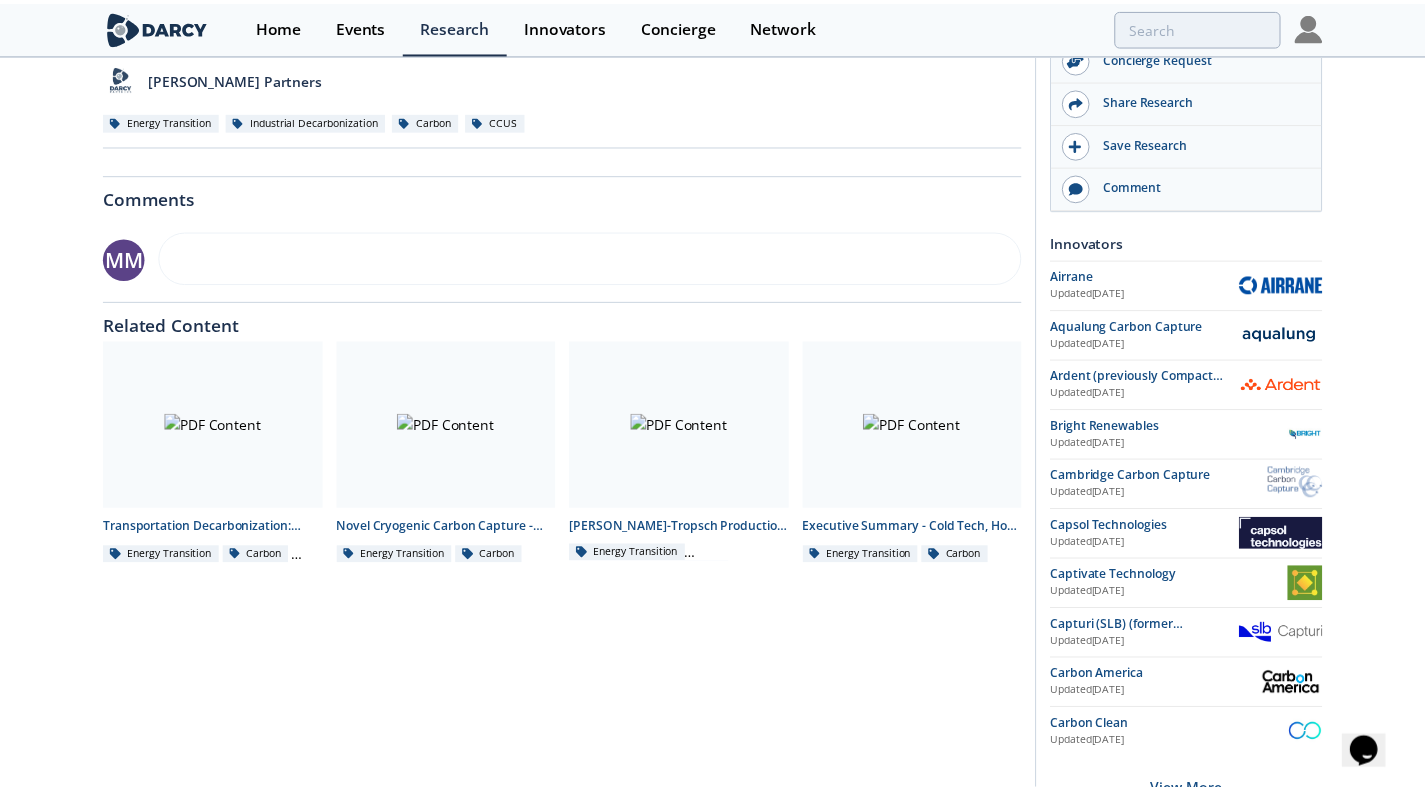 scroll, scrollTop: 0, scrollLeft: 0, axis: both 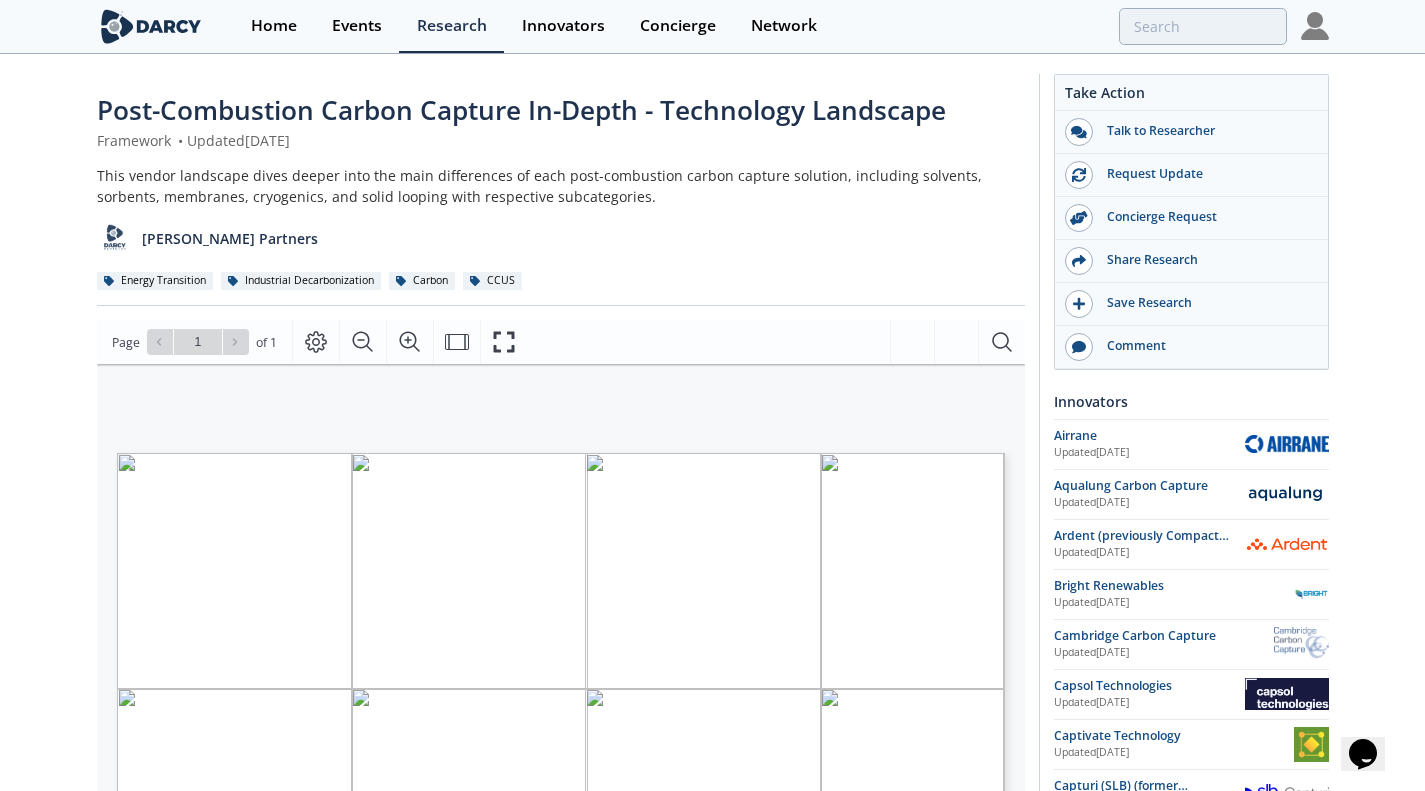 click on "Home" at bounding box center (274, 26) 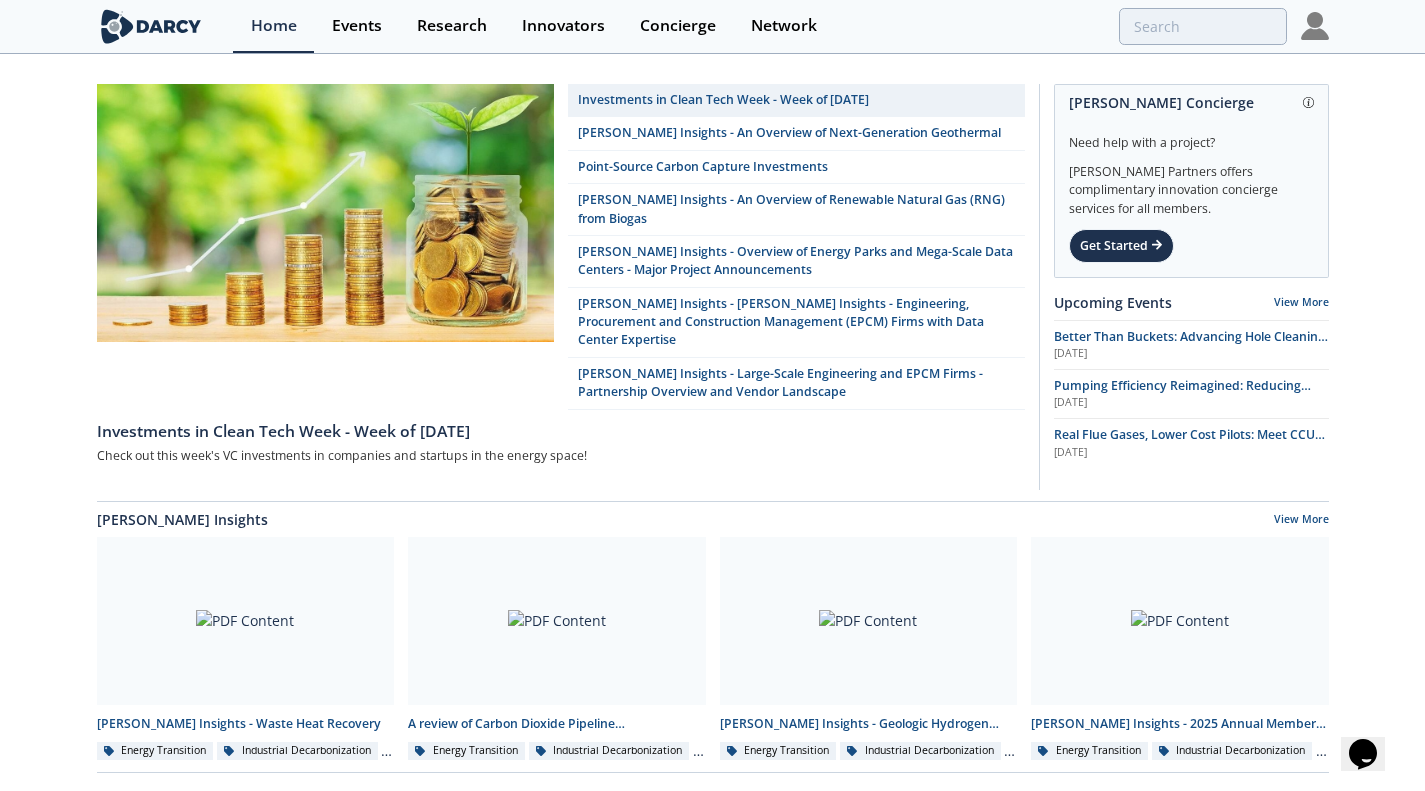 click on "Investments in Clean Tech Week - Week of [DATE]" at bounding box center (796, 100) 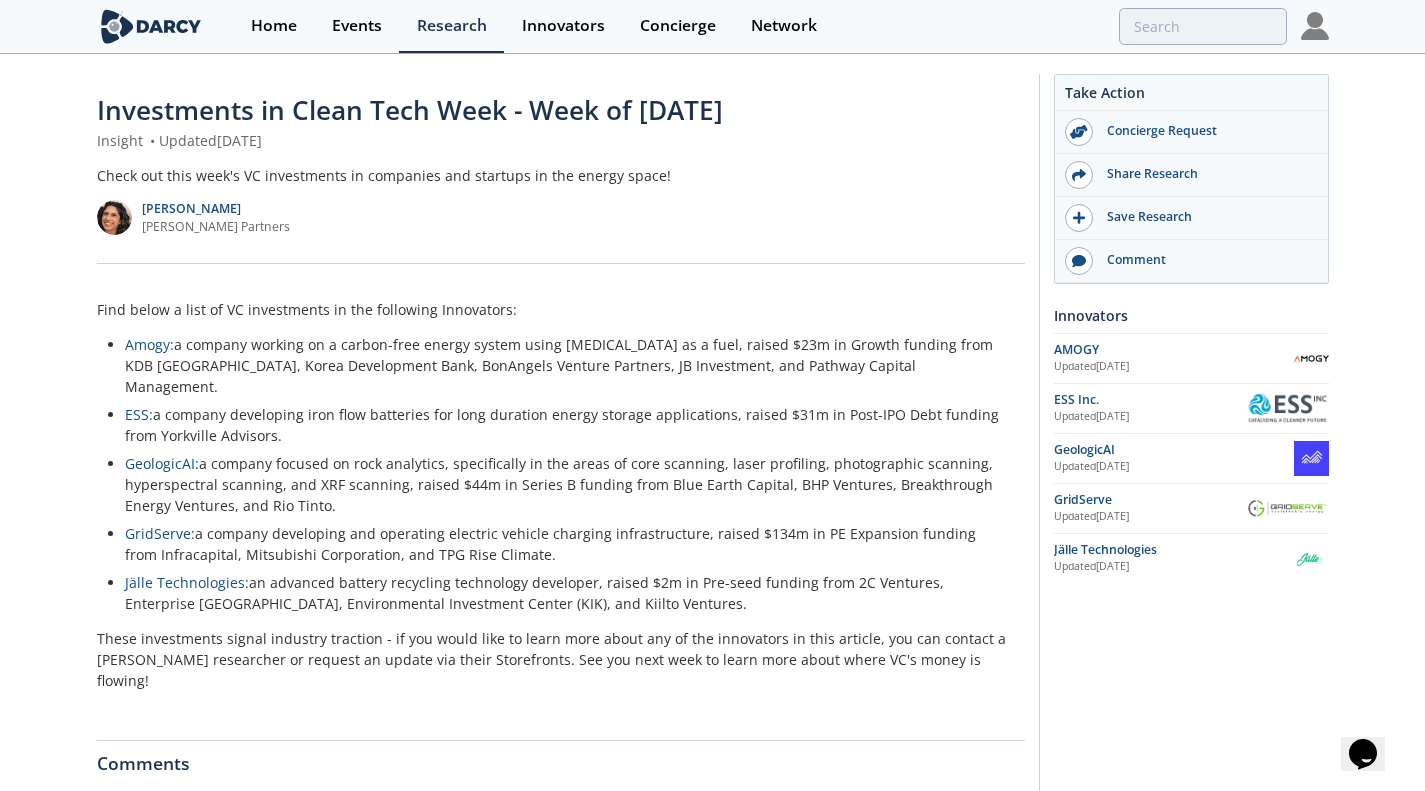 click on "Investments in Clean Tech Week - Week of [DATE]
Insight
•
Updated  [DATE]
Check out this week's VC investments in companies and startups in the energy space!
[PERSON_NAME]
[PERSON_NAME] Partners
Find below a list of VC investments in the following Innovators:
Amogy:
ESS:  a company developing iron flow batteries for long duration energy storage applications, raised $31m in Post-IPO Debt funding from Yorkville Advisors.
GeologicAI:" 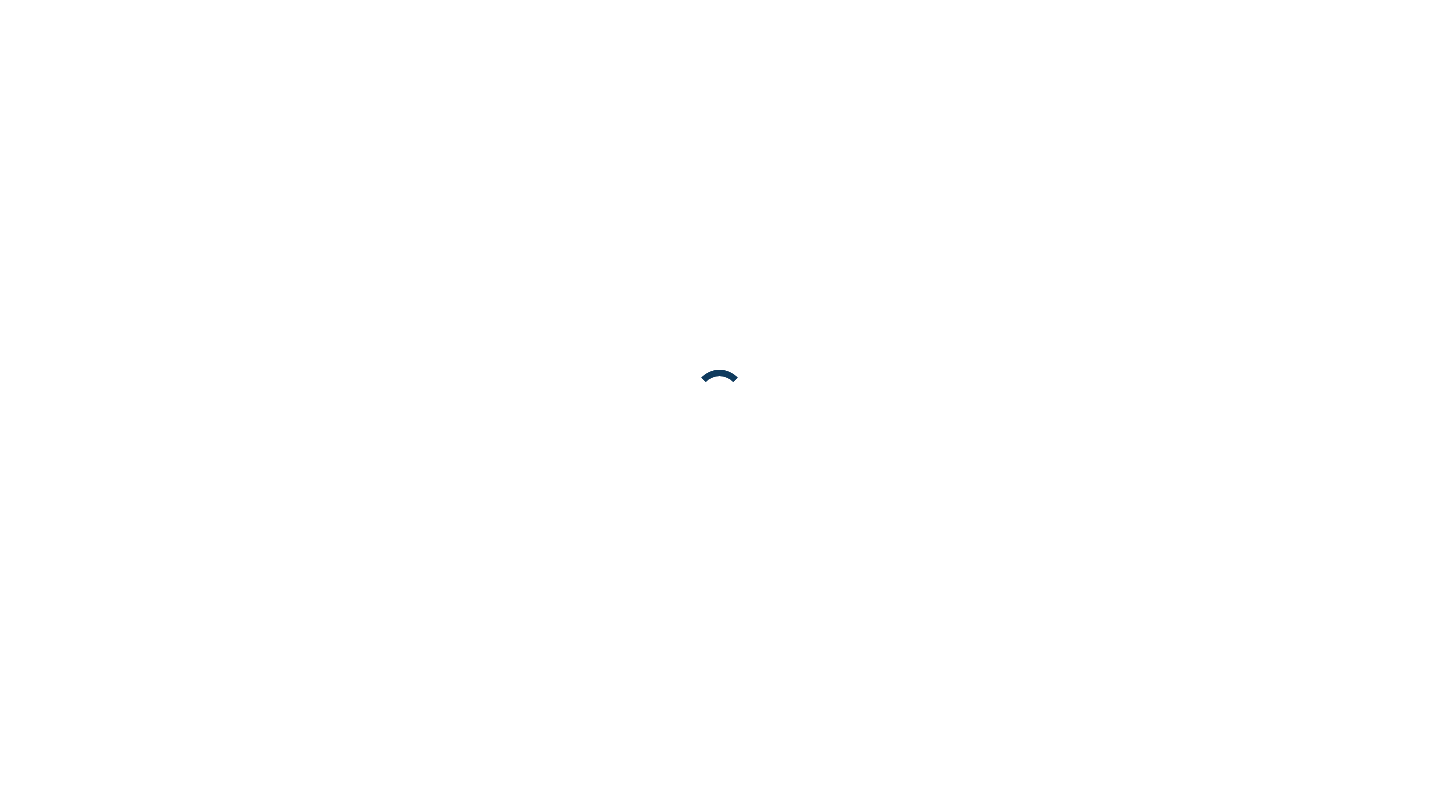 scroll, scrollTop: 0, scrollLeft: 0, axis: both 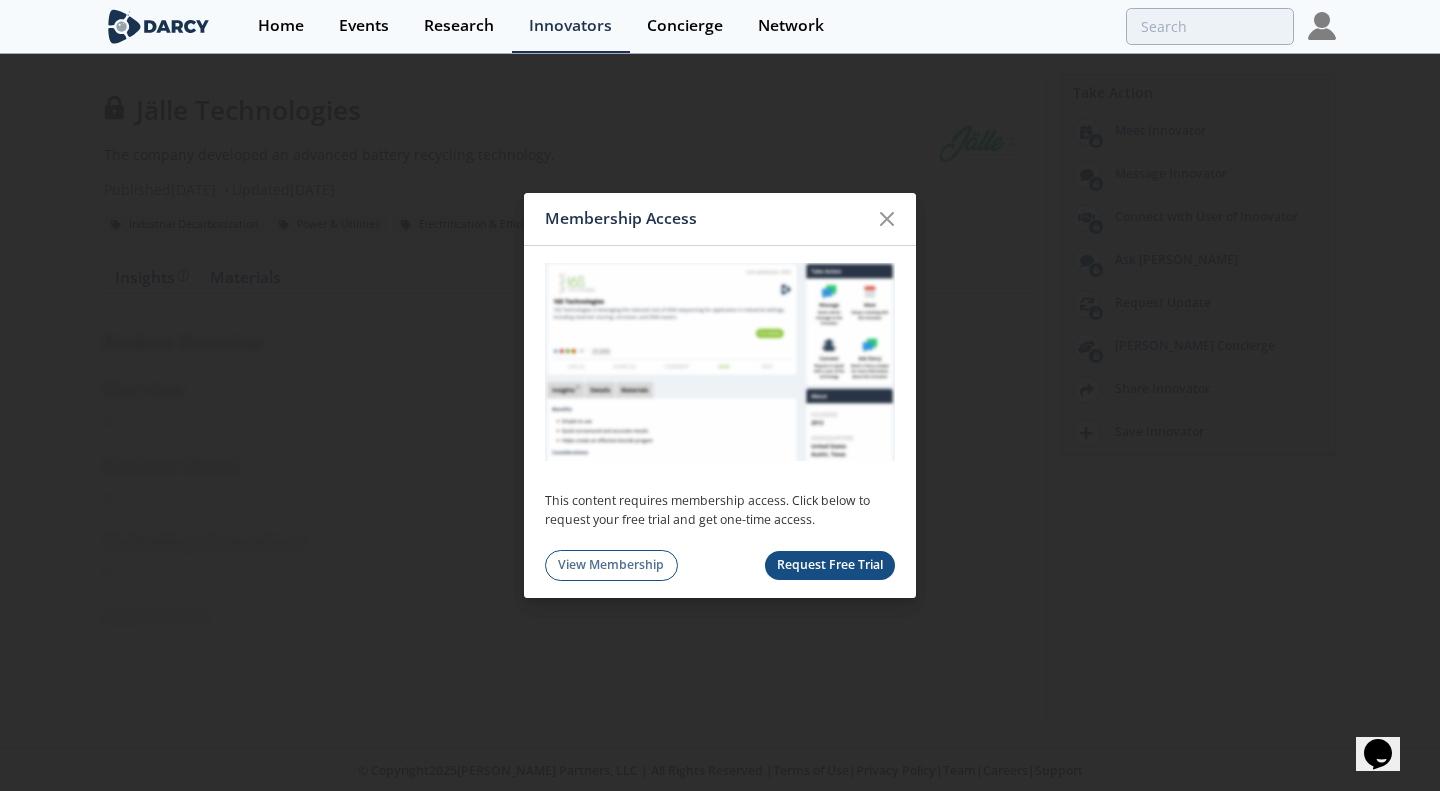 click 